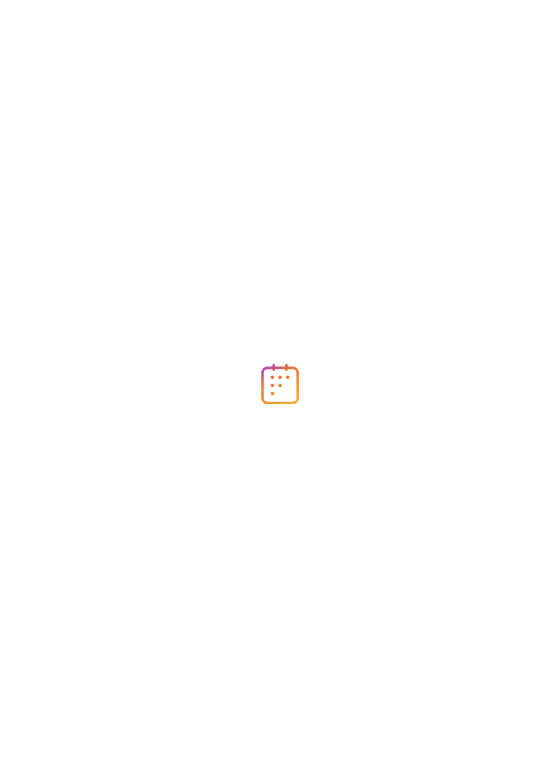 scroll, scrollTop: 0, scrollLeft: 0, axis: both 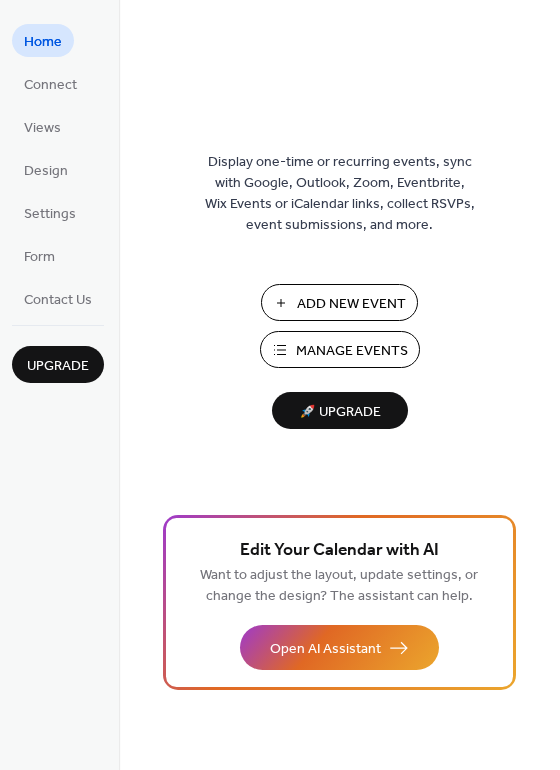 click on "Manage Events" at bounding box center (352, 351) 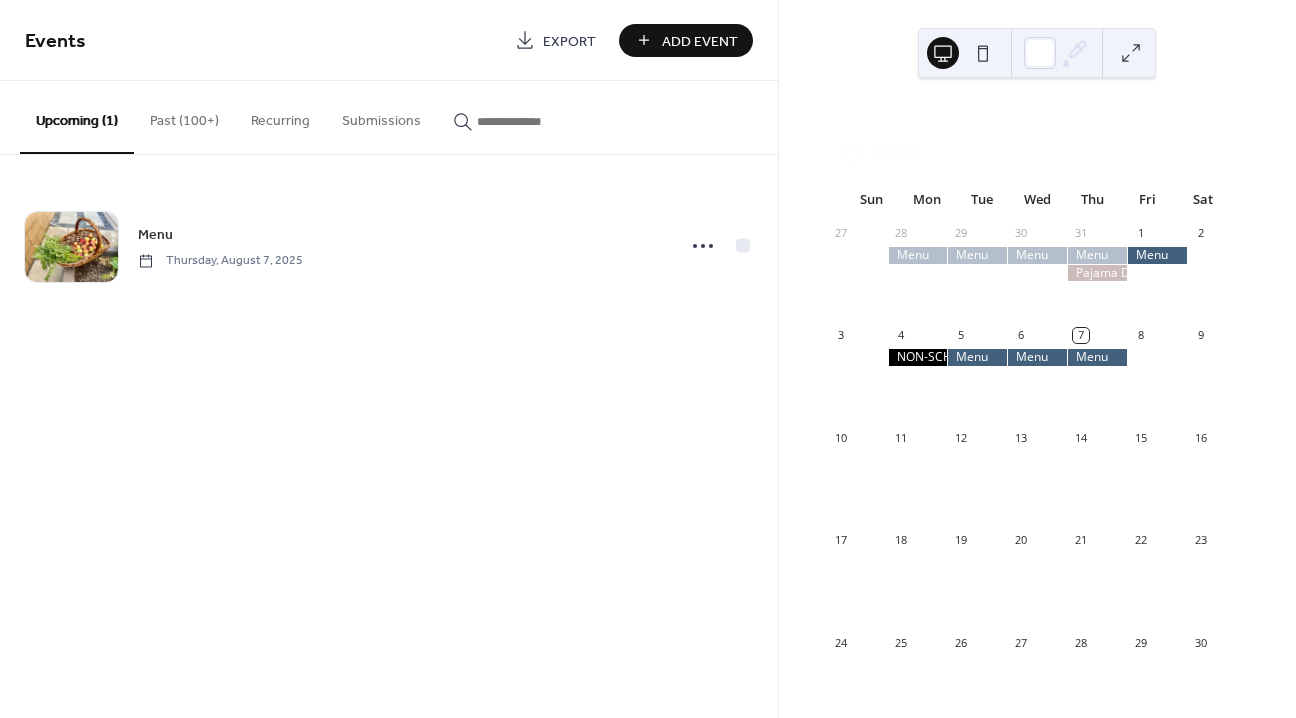 scroll, scrollTop: 0, scrollLeft: 0, axis: both 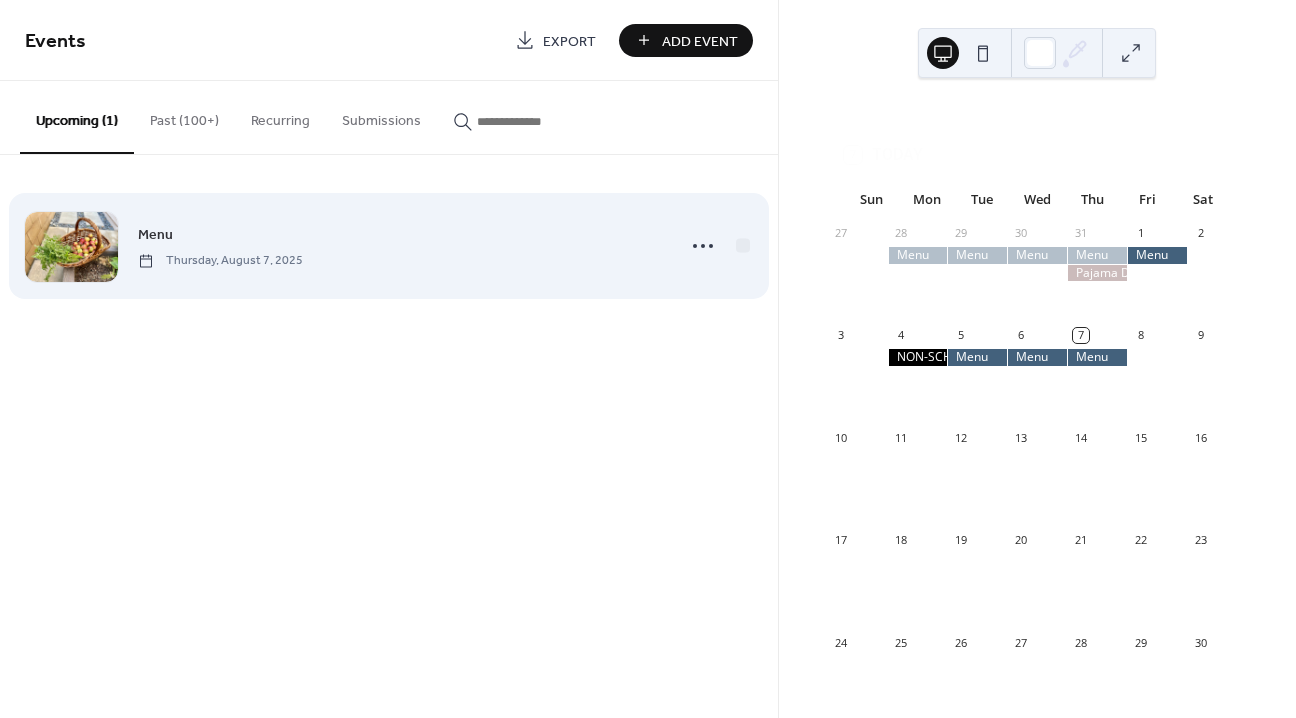click on "Menu Thursday, August 7, 2025" at bounding box center (389, 246) 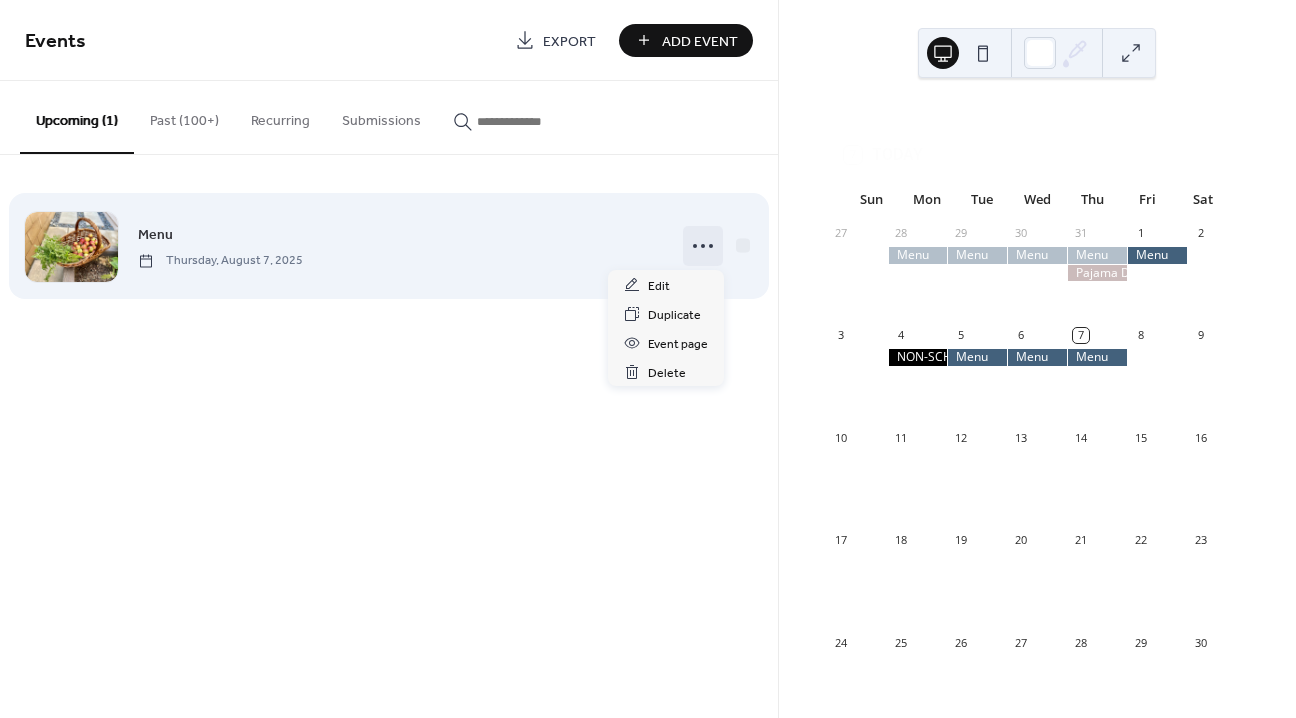 click 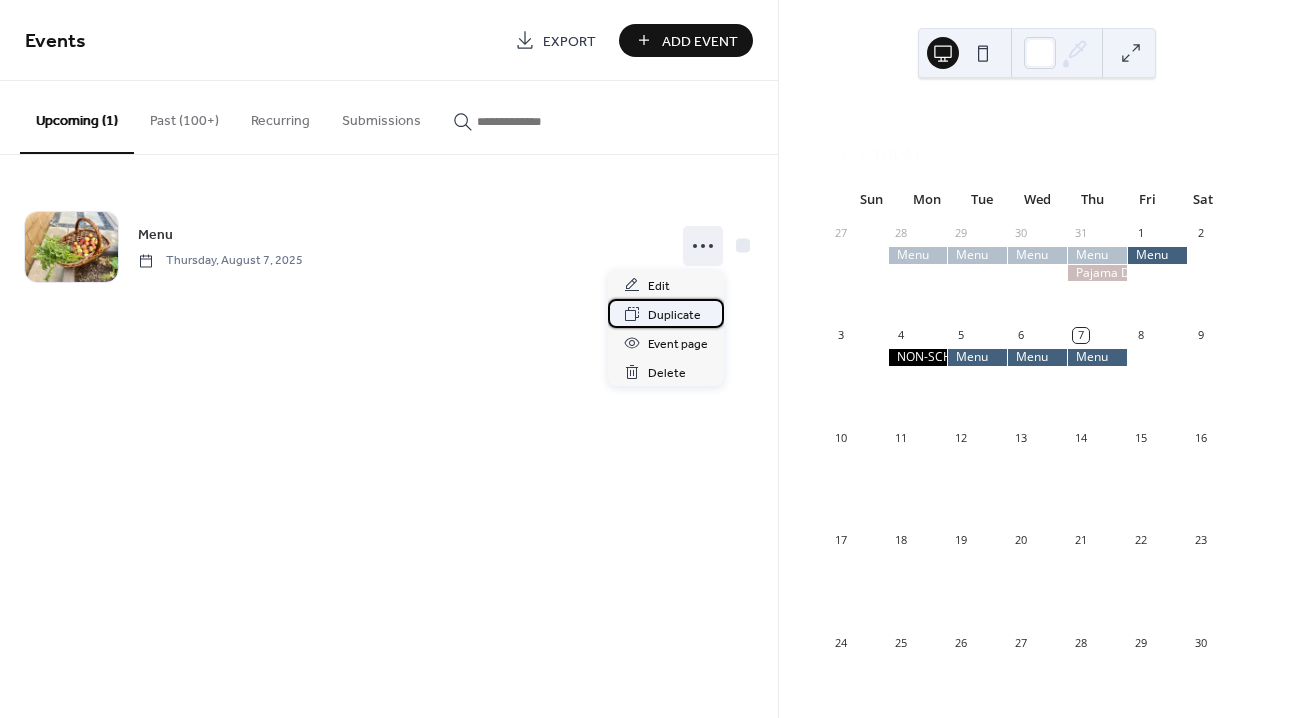 click on "Duplicate" at bounding box center (674, 315) 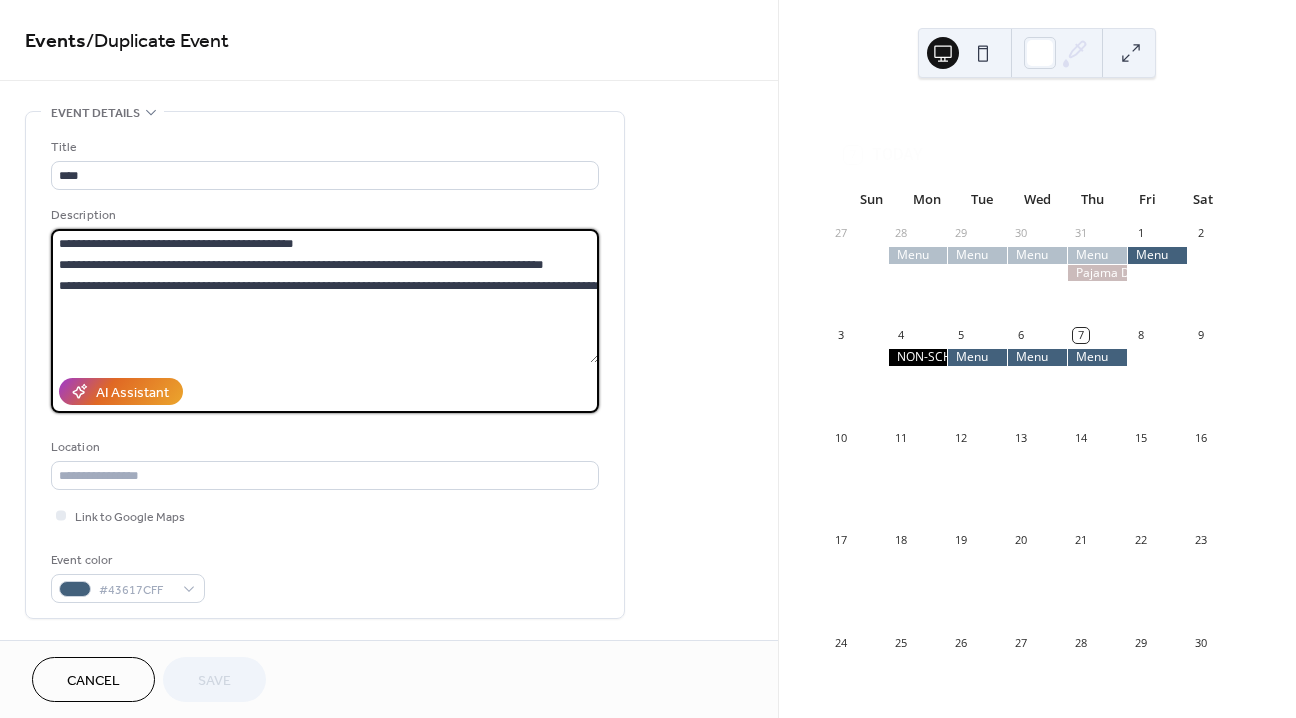 drag, startPoint x: 317, startPoint y: 244, endPoint x: 157, endPoint y: 235, distance: 160.25293 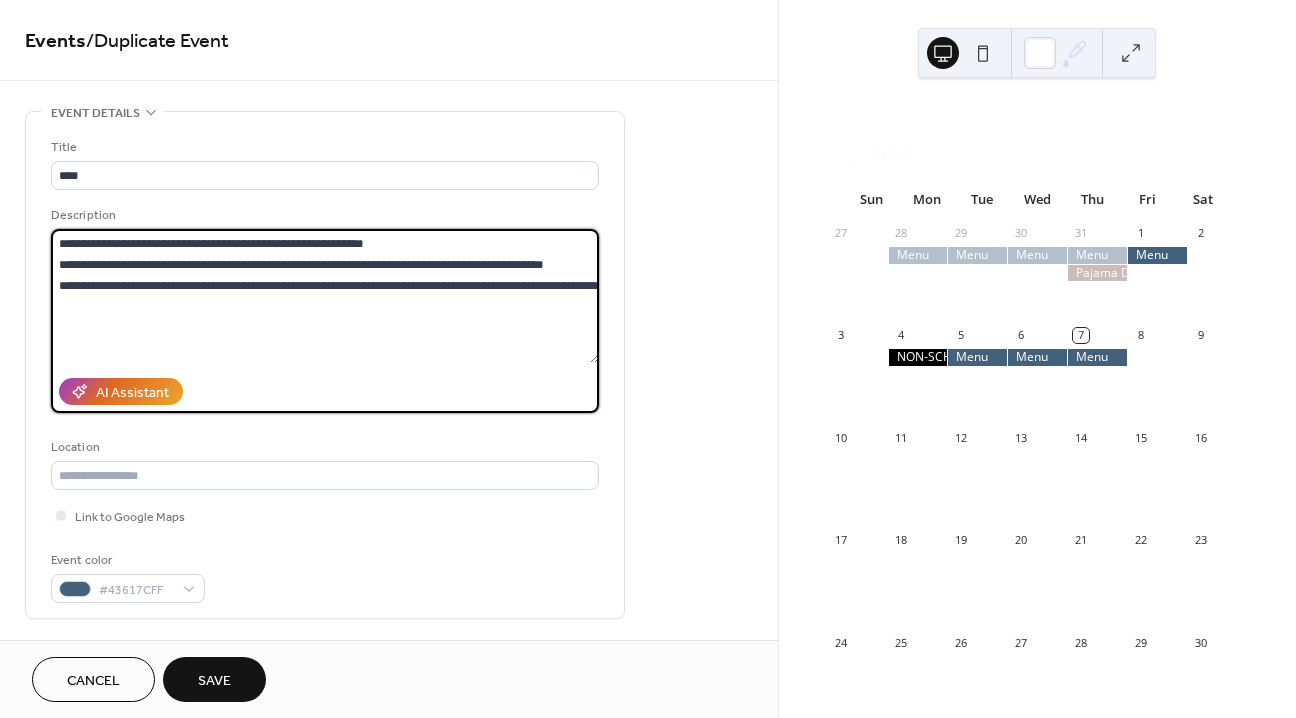drag, startPoint x: 585, startPoint y: 263, endPoint x: 132, endPoint y: 271, distance: 453.07065 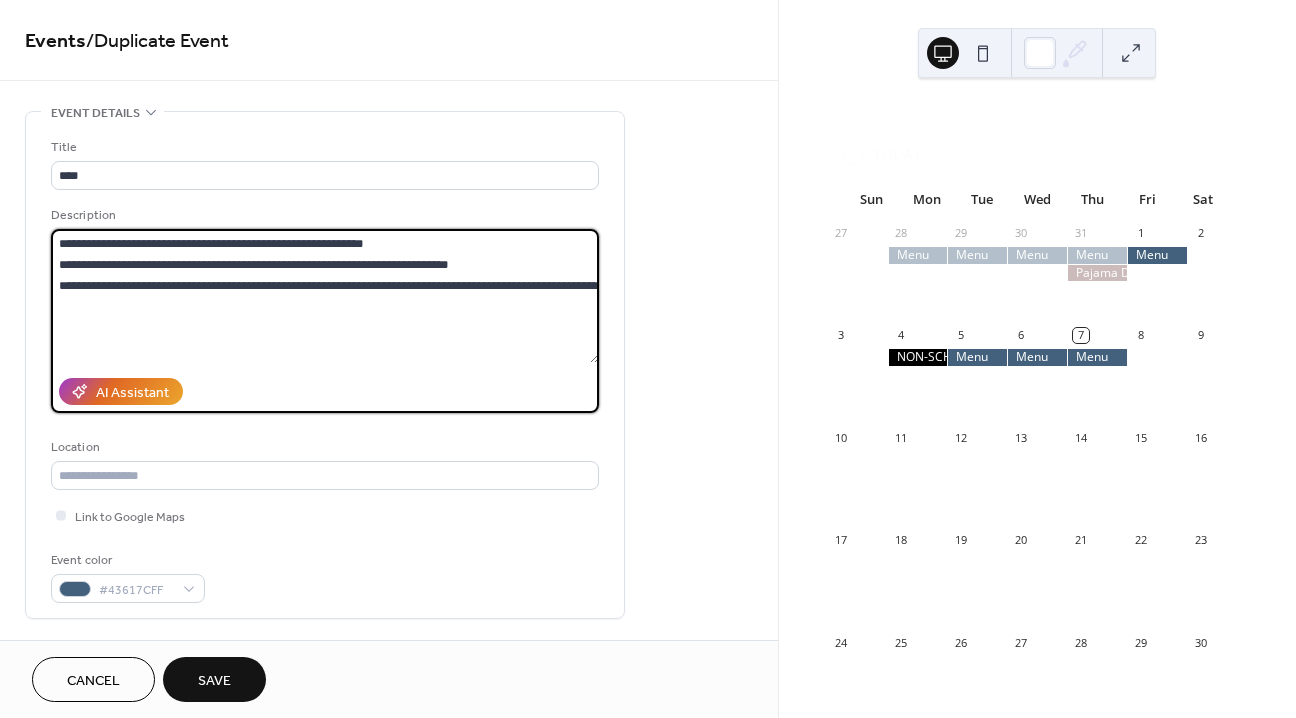 drag, startPoint x: 227, startPoint y: 291, endPoint x: 163, endPoint y: 287, distance: 64.12488 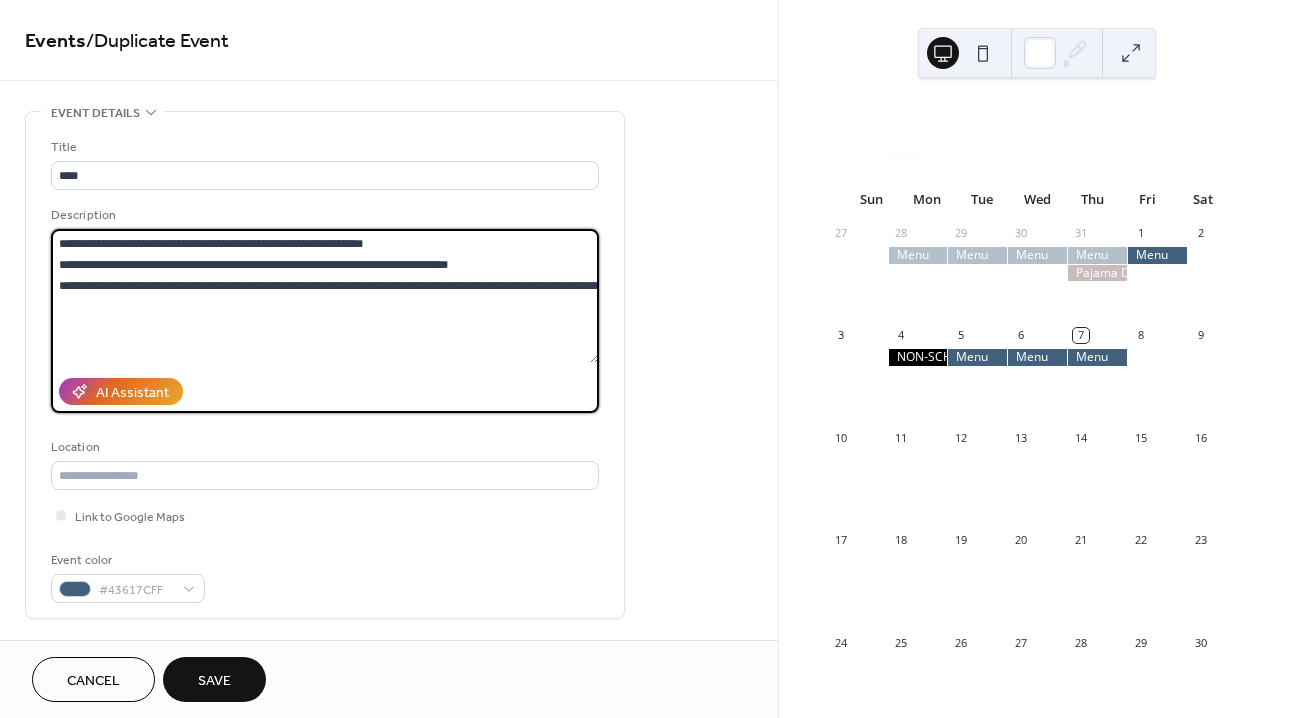 scroll, scrollTop: 0, scrollLeft: 0, axis: both 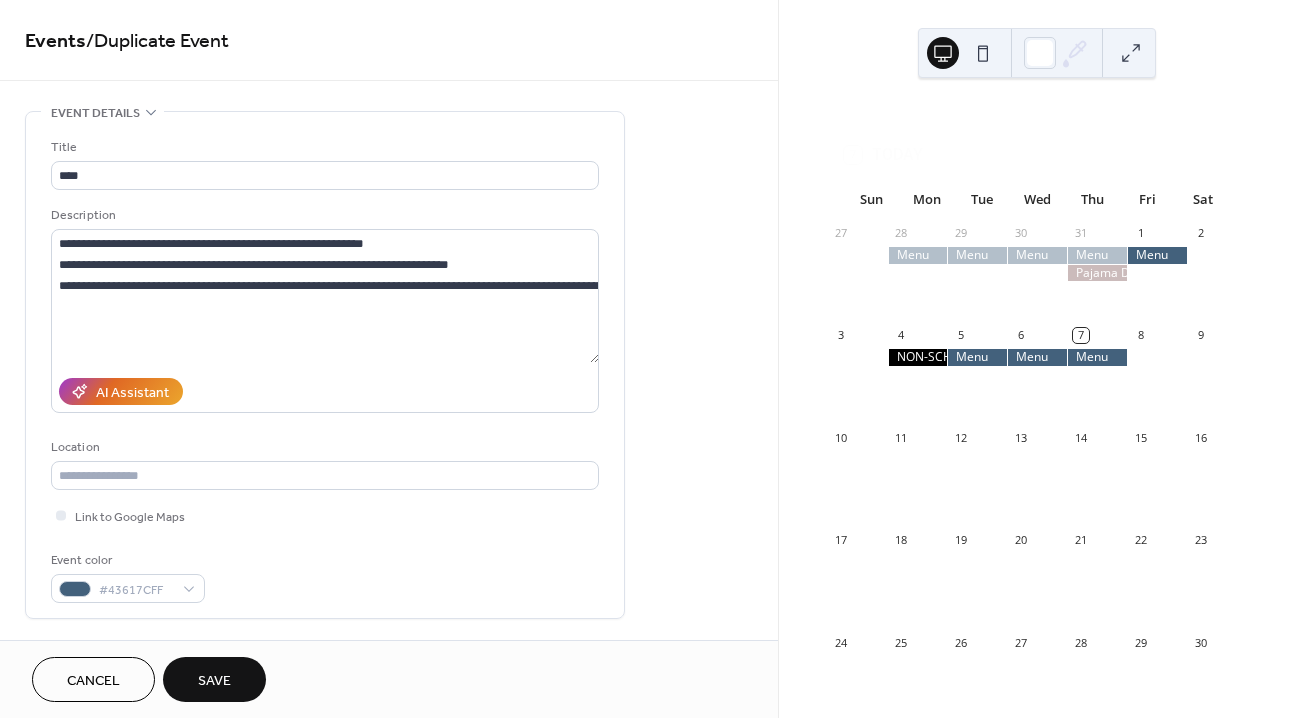 click on "Save" at bounding box center (214, 679) 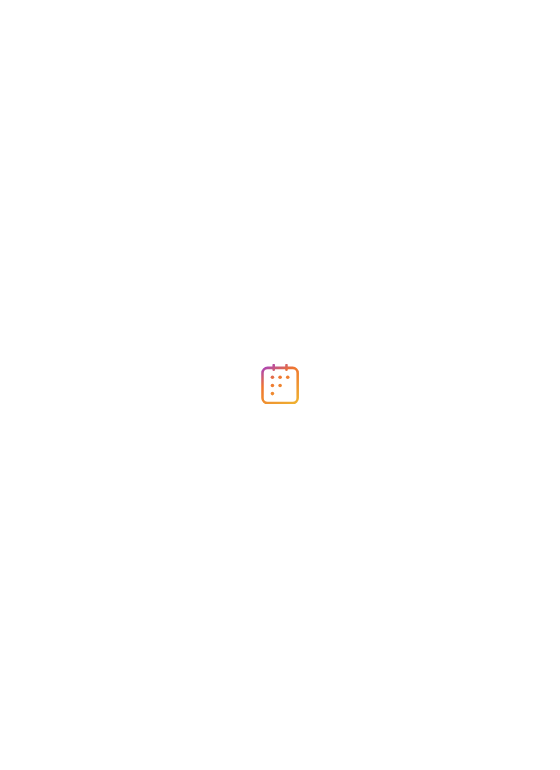 scroll, scrollTop: 0, scrollLeft: 0, axis: both 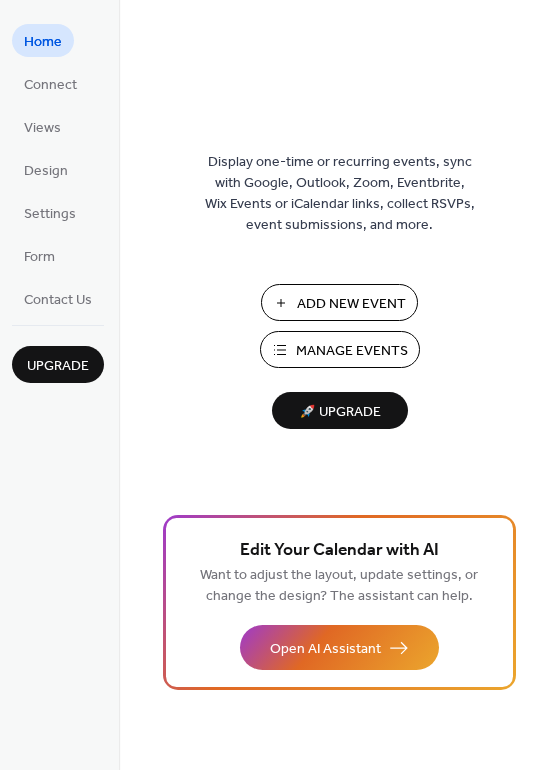 click on "Add New Event" at bounding box center (351, 304) 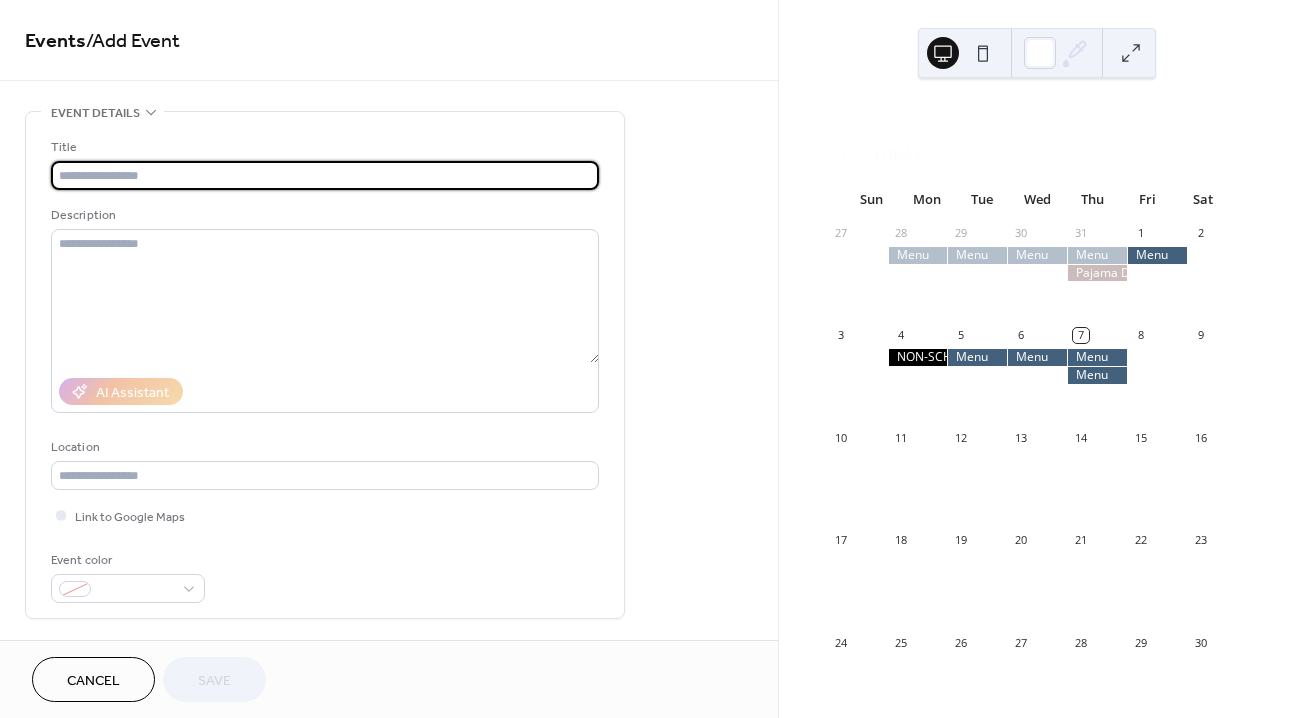 scroll, scrollTop: 0, scrollLeft: 0, axis: both 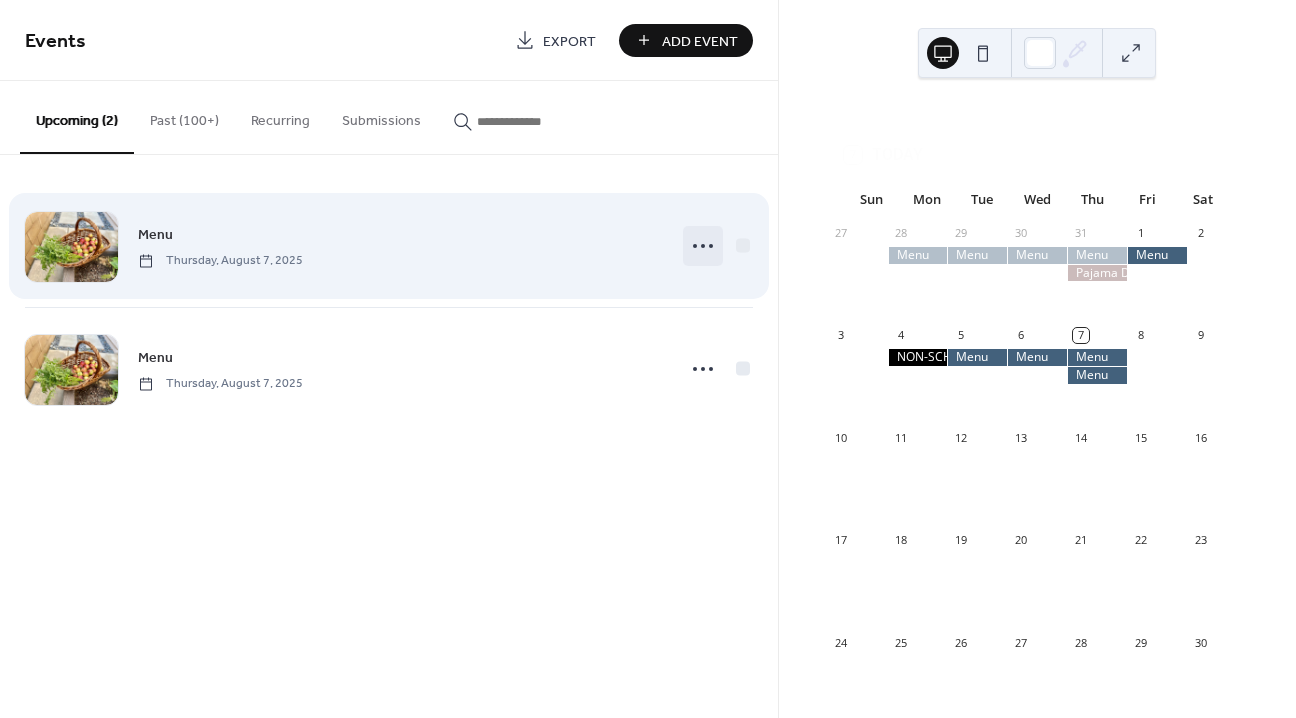 click 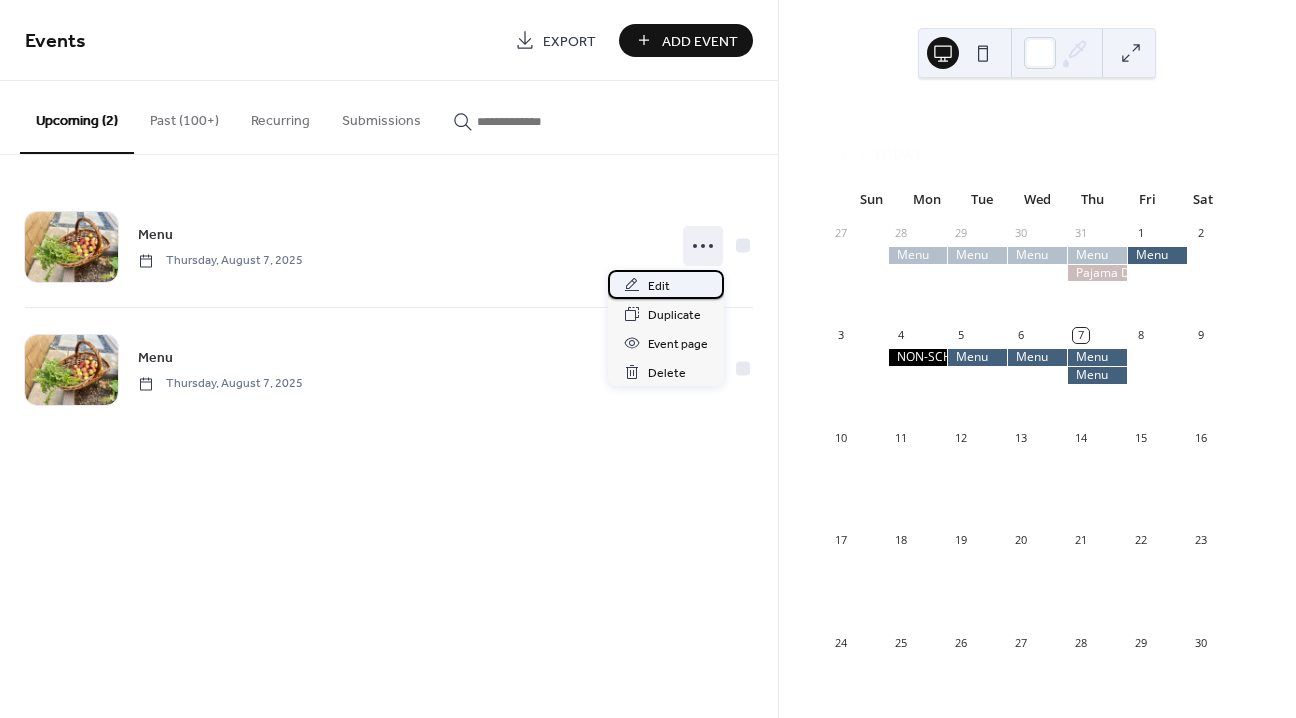 click on "Edit" at bounding box center [659, 286] 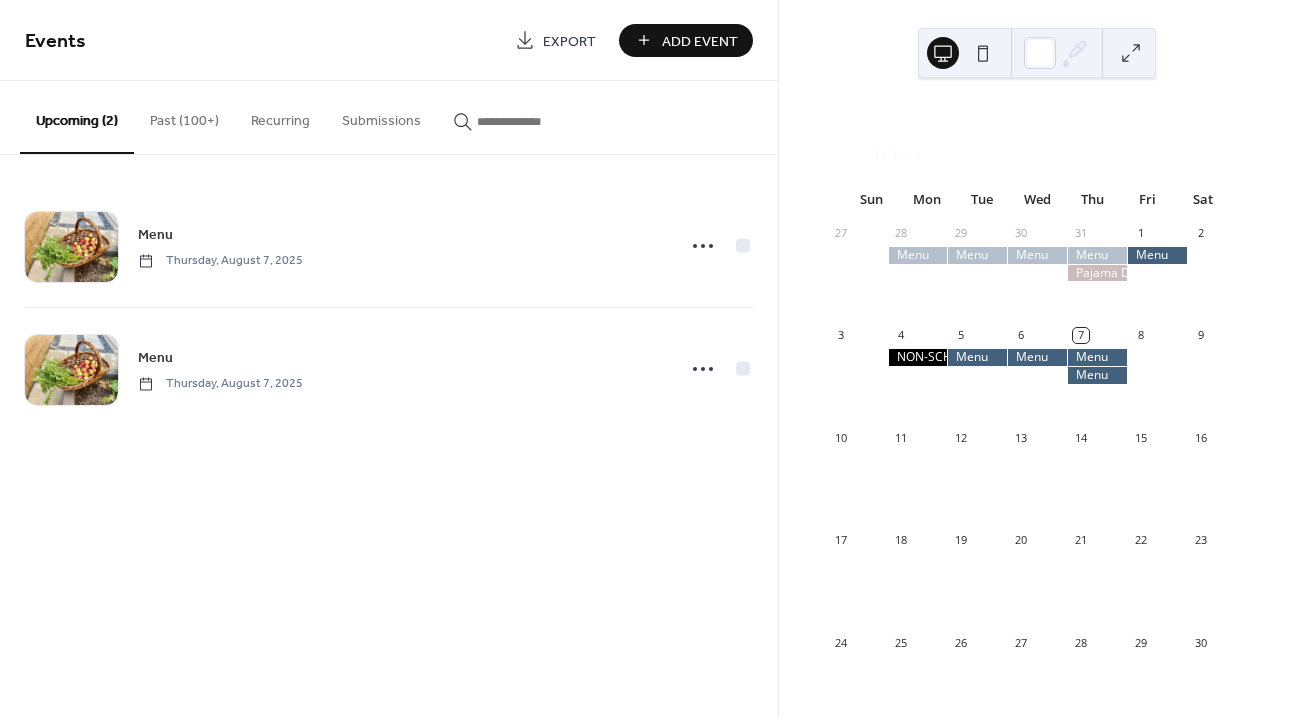 scroll, scrollTop: 0, scrollLeft: 0, axis: both 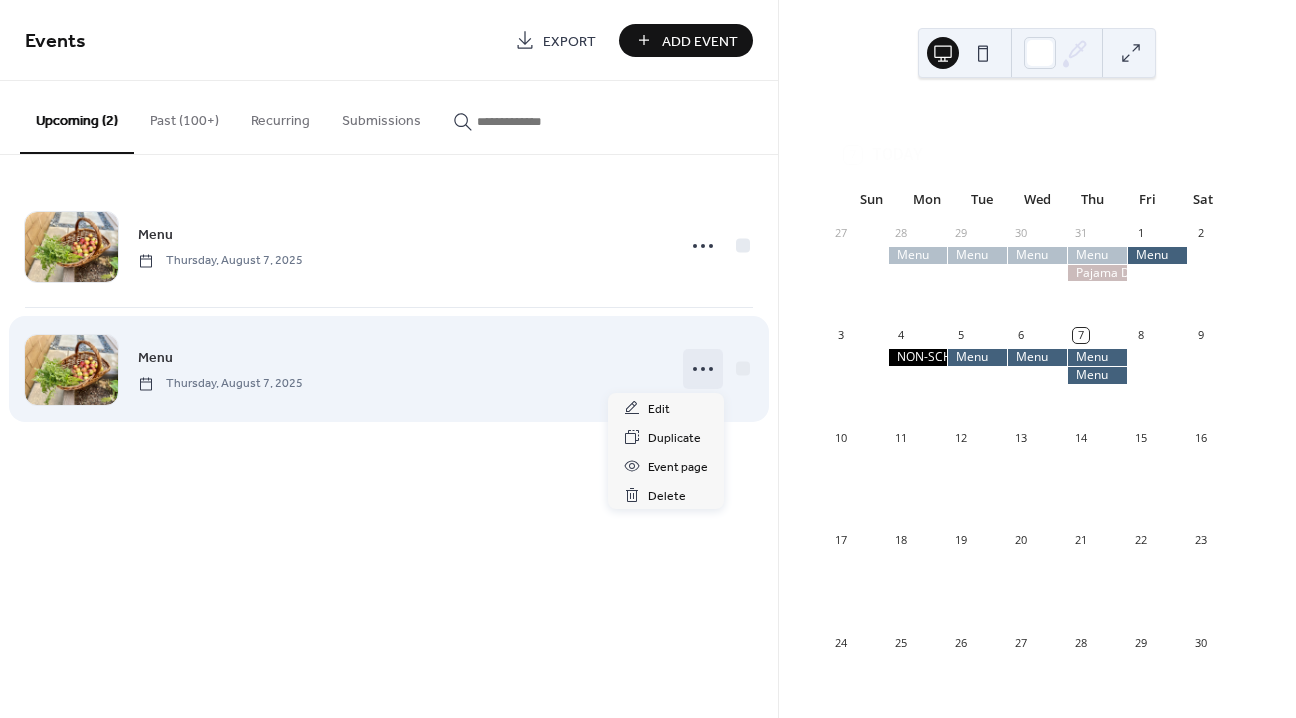 click 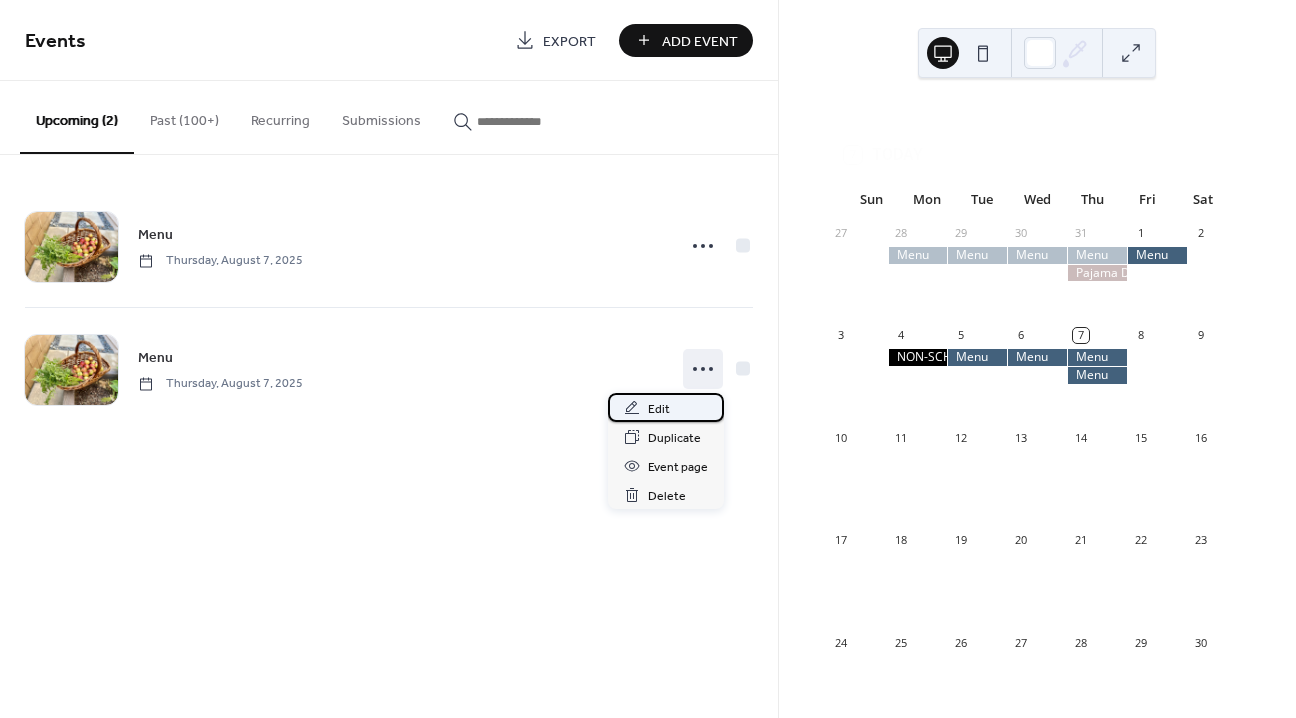 click on "Edit" at bounding box center (659, 409) 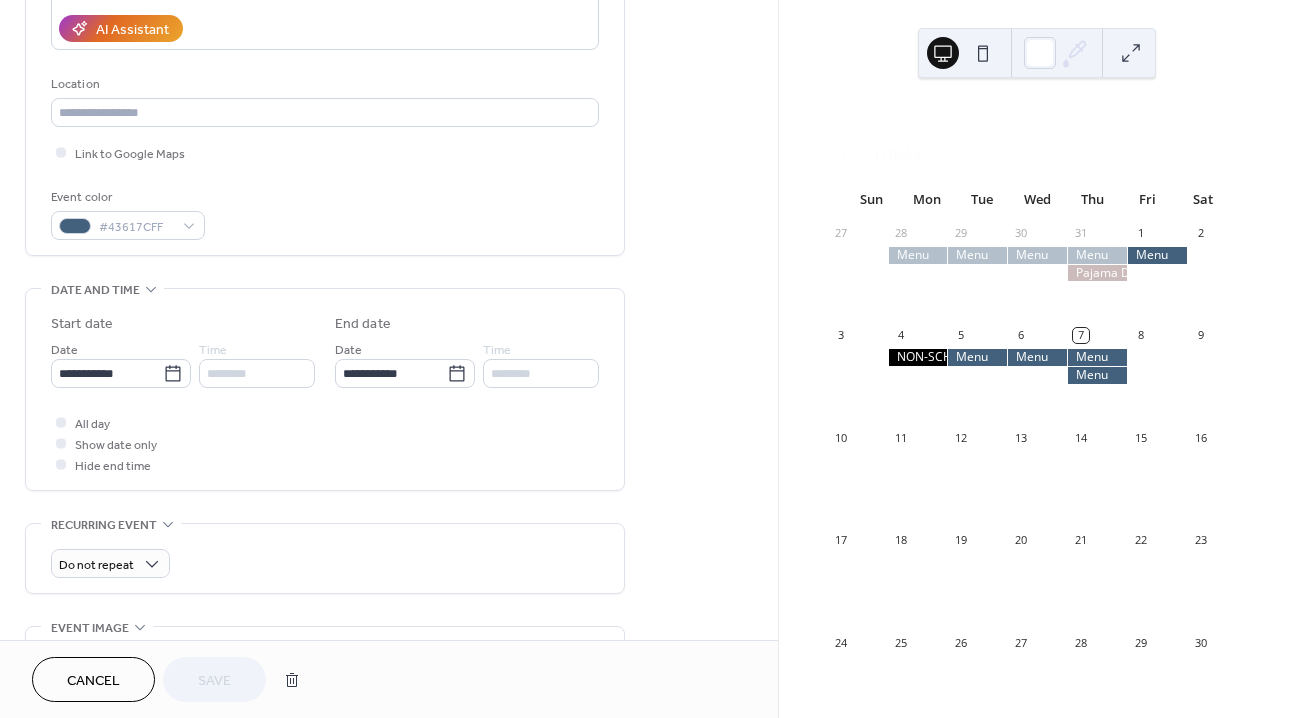 scroll, scrollTop: 370, scrollLeft: 0, axis: vertical 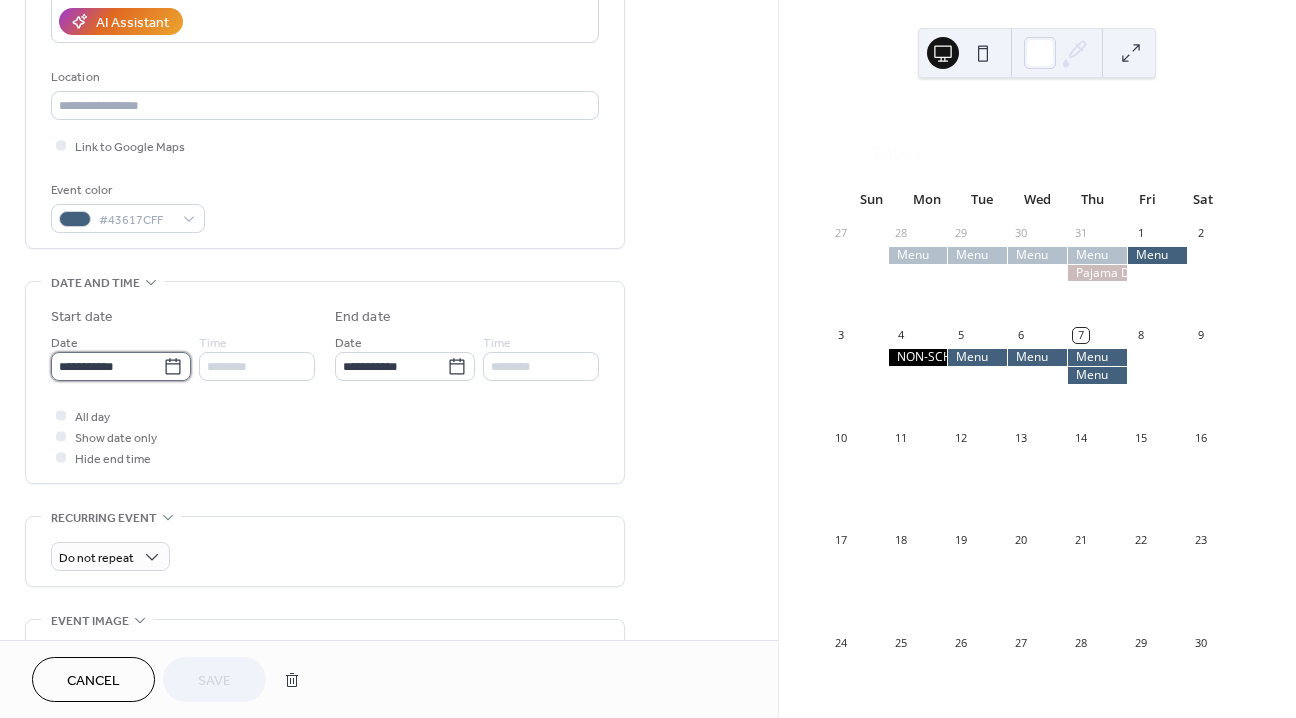 click on "**********" at bounding box center (107, 366) 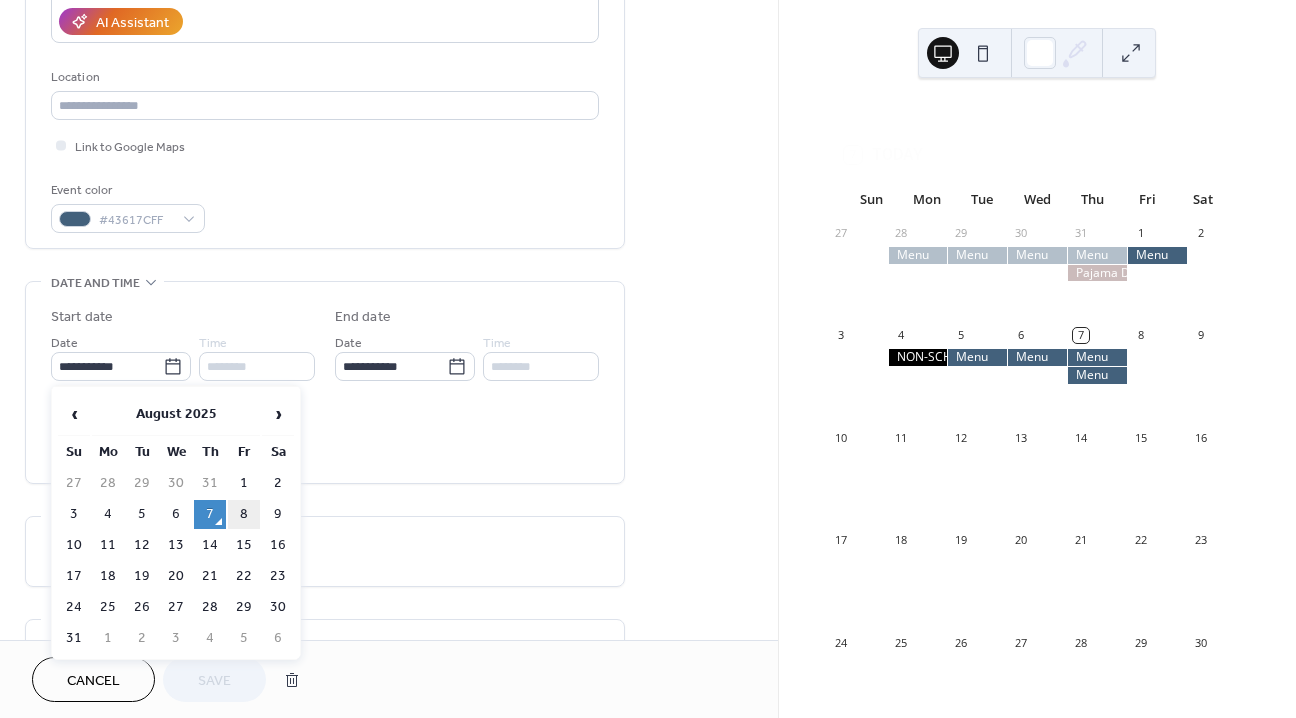 click on "8" at bounding box center (244, 514) 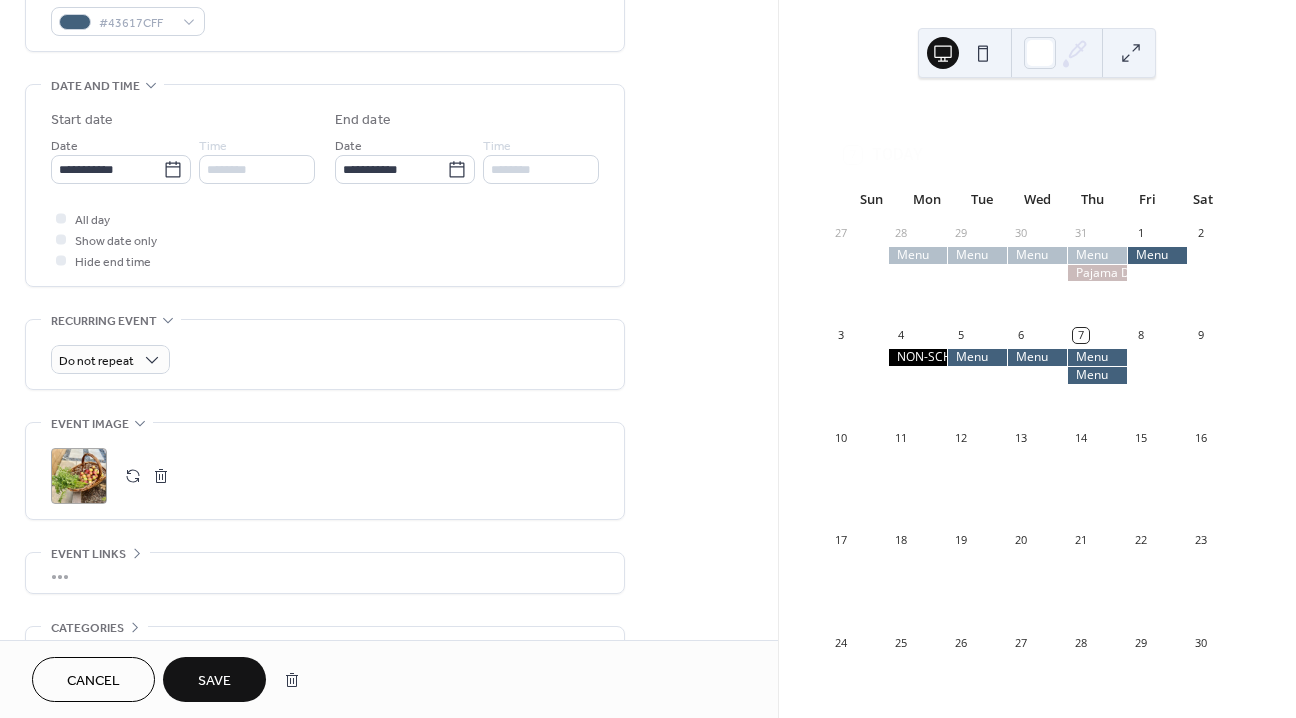 scroll, scrollTop: 689, scrollLeft: 0, axis: vertical 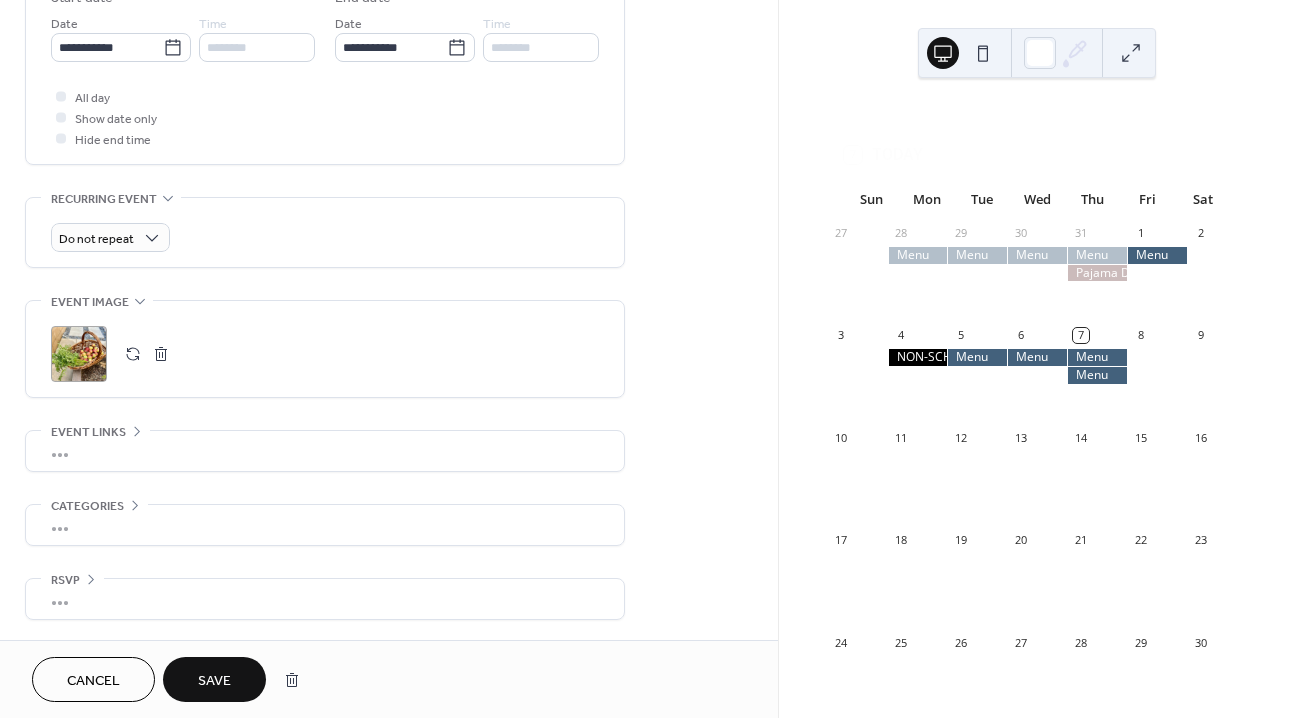 click on "Save" at bounding box center [214, 681] 